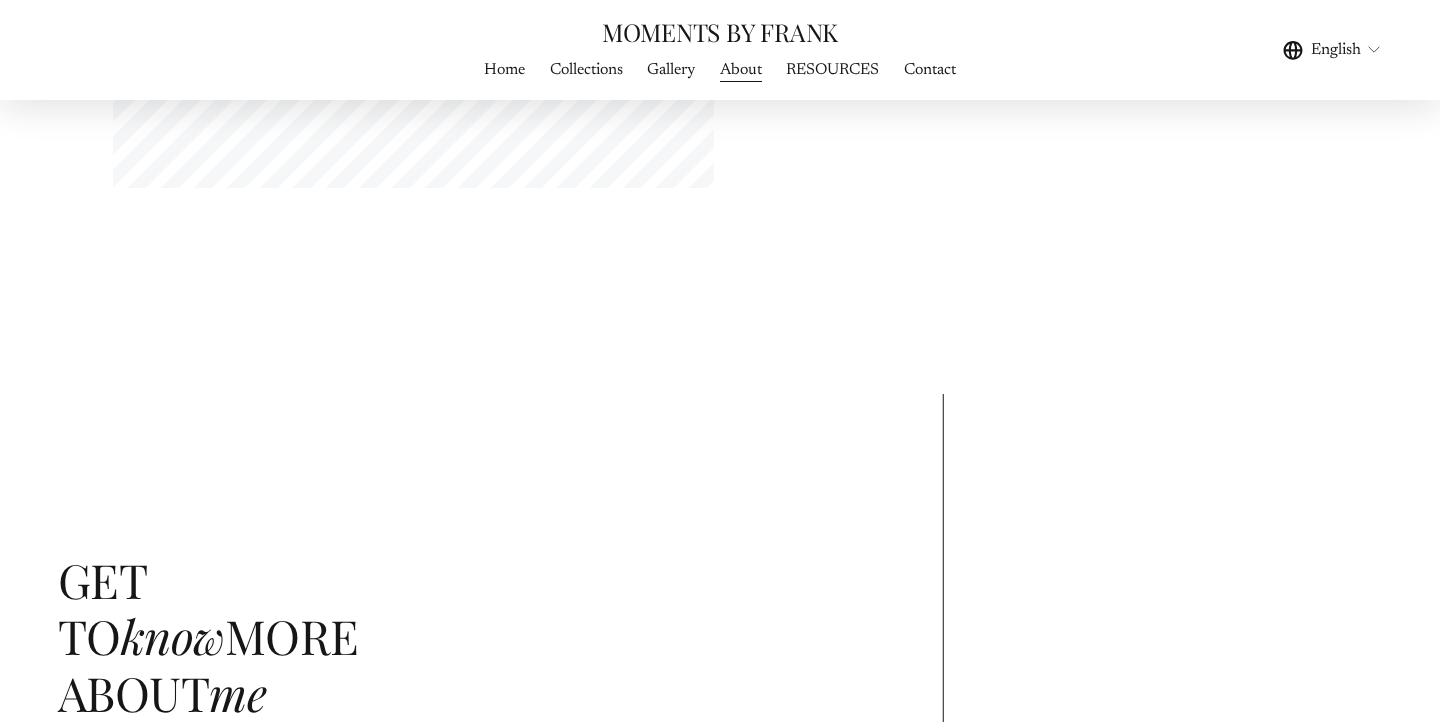 scroll, scrollTop: 0, scrollLeft: 0, axis: both 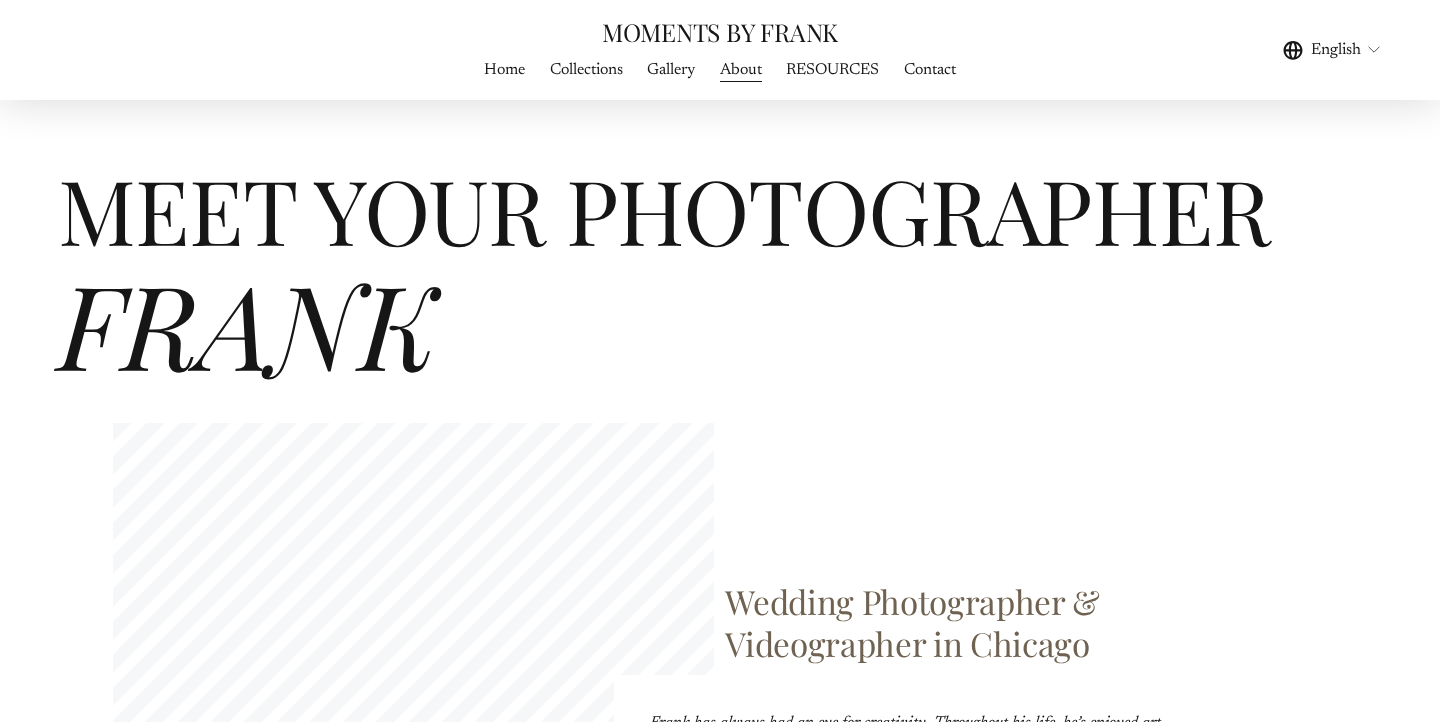 click on "Home" at bounding box center [504, 69] 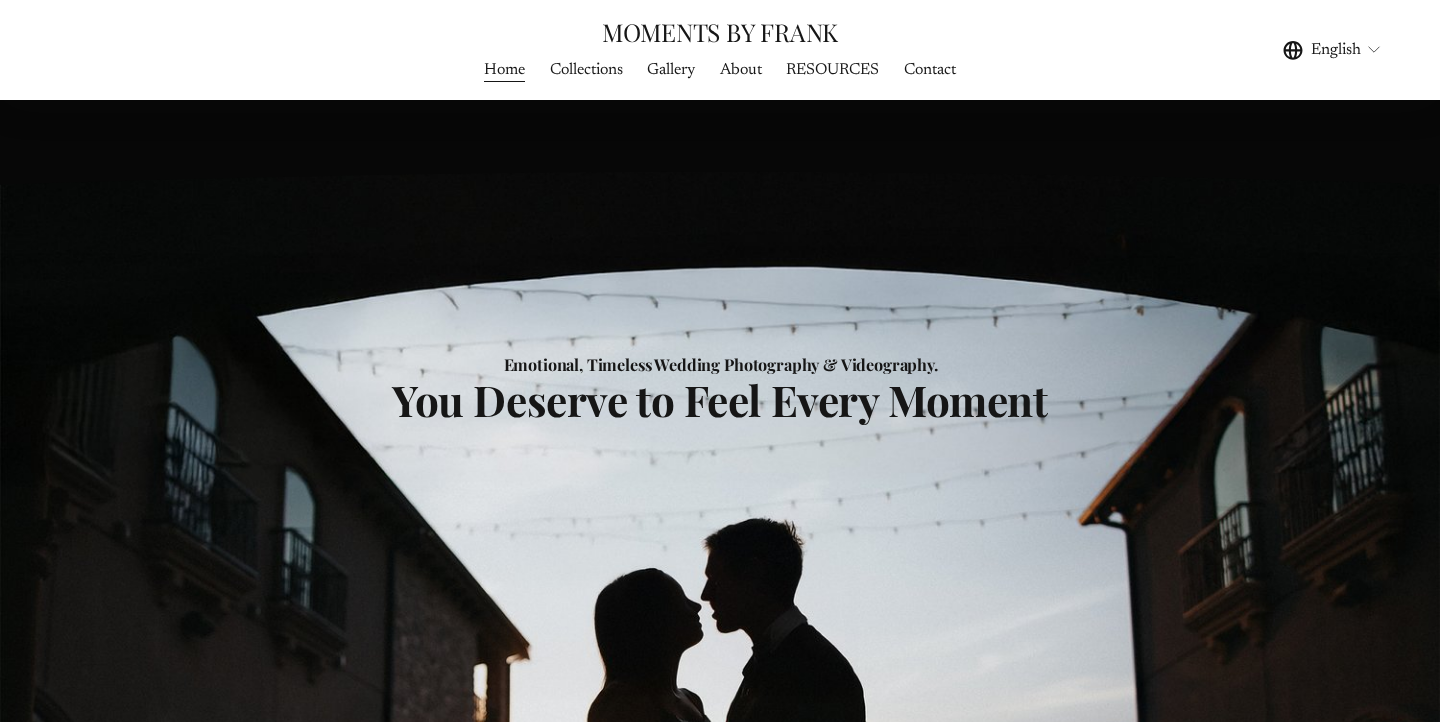 scroll, scrollTop: 0, scrollLeft: 0, axis: both 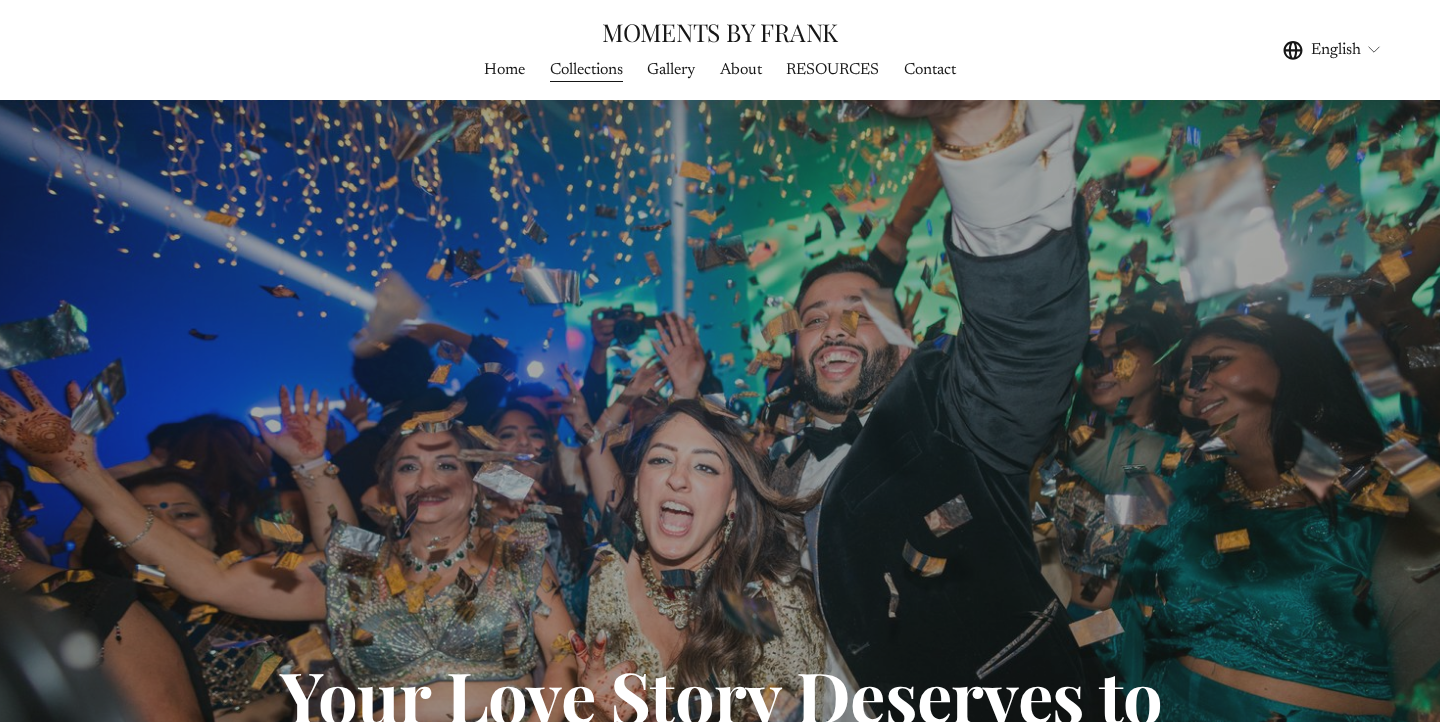 click on "Gallery" at bounding box center [671, 70] 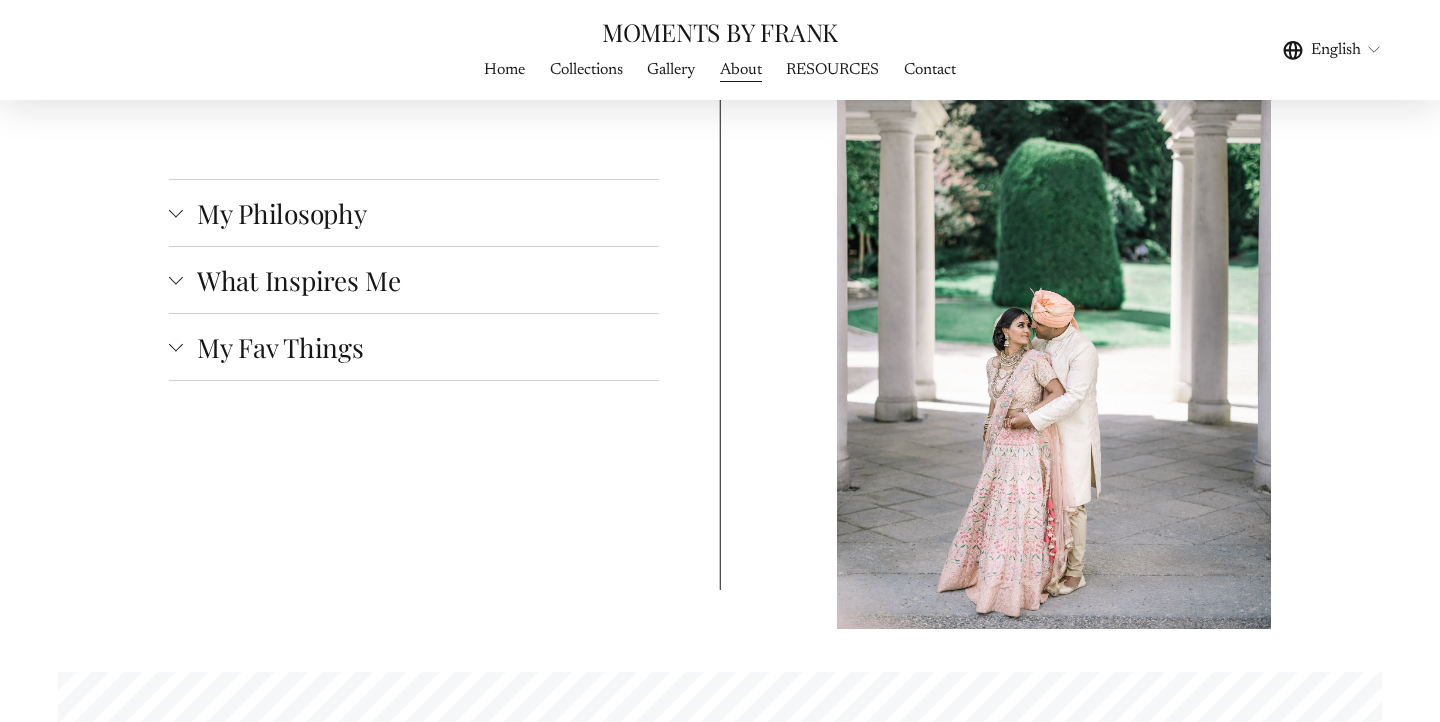 scroll, scrollTop: 3391, scrollLeft: 0, axis: vertical 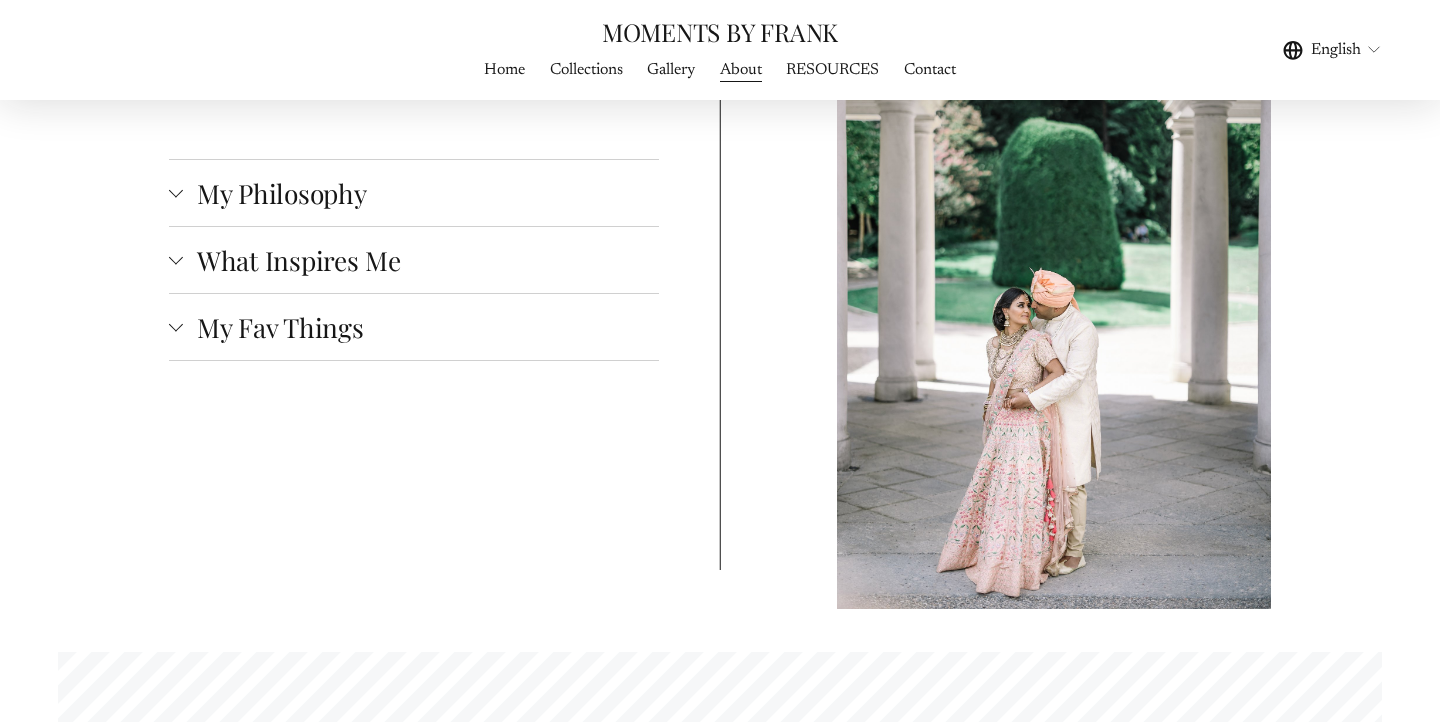 click on "What Inspires Me" at bounding box center [421, 260] 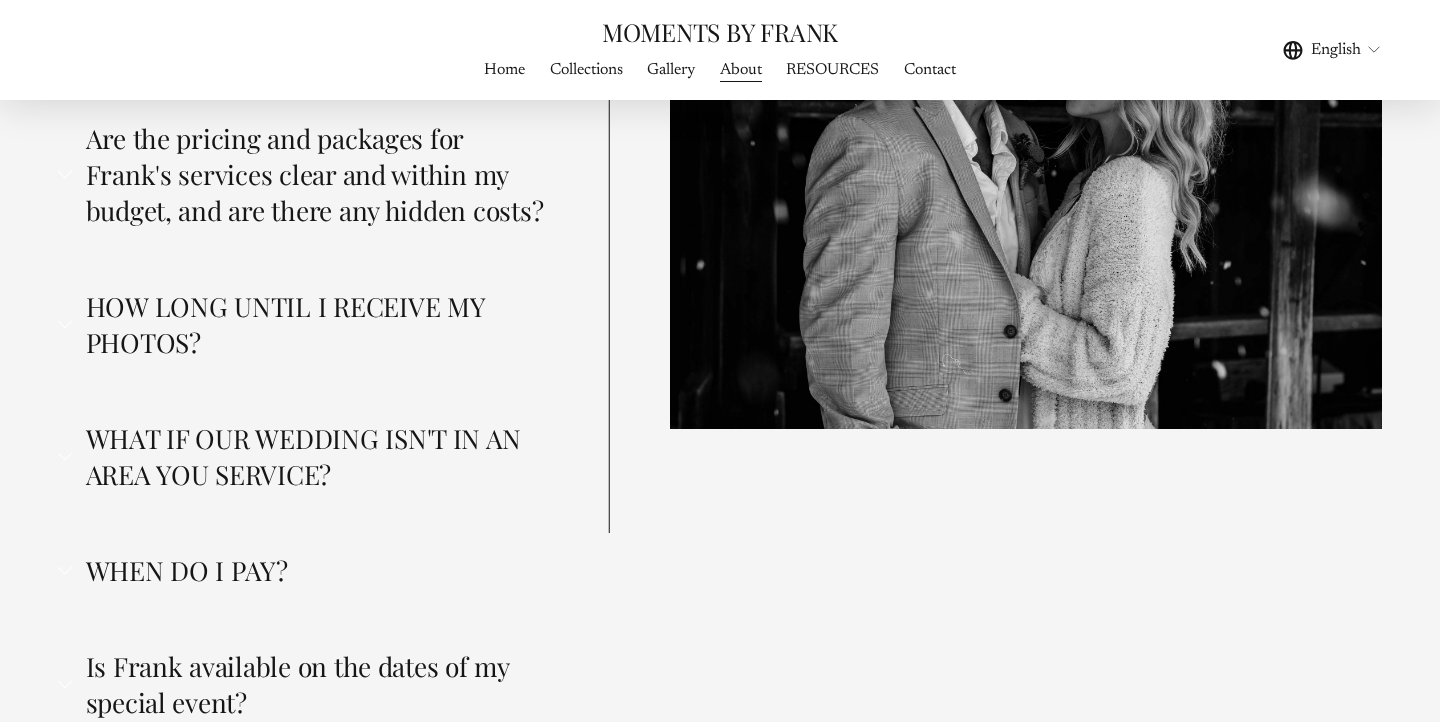 scroll, scrollTop: 5406, scrollLeft: 0, axis: vertical 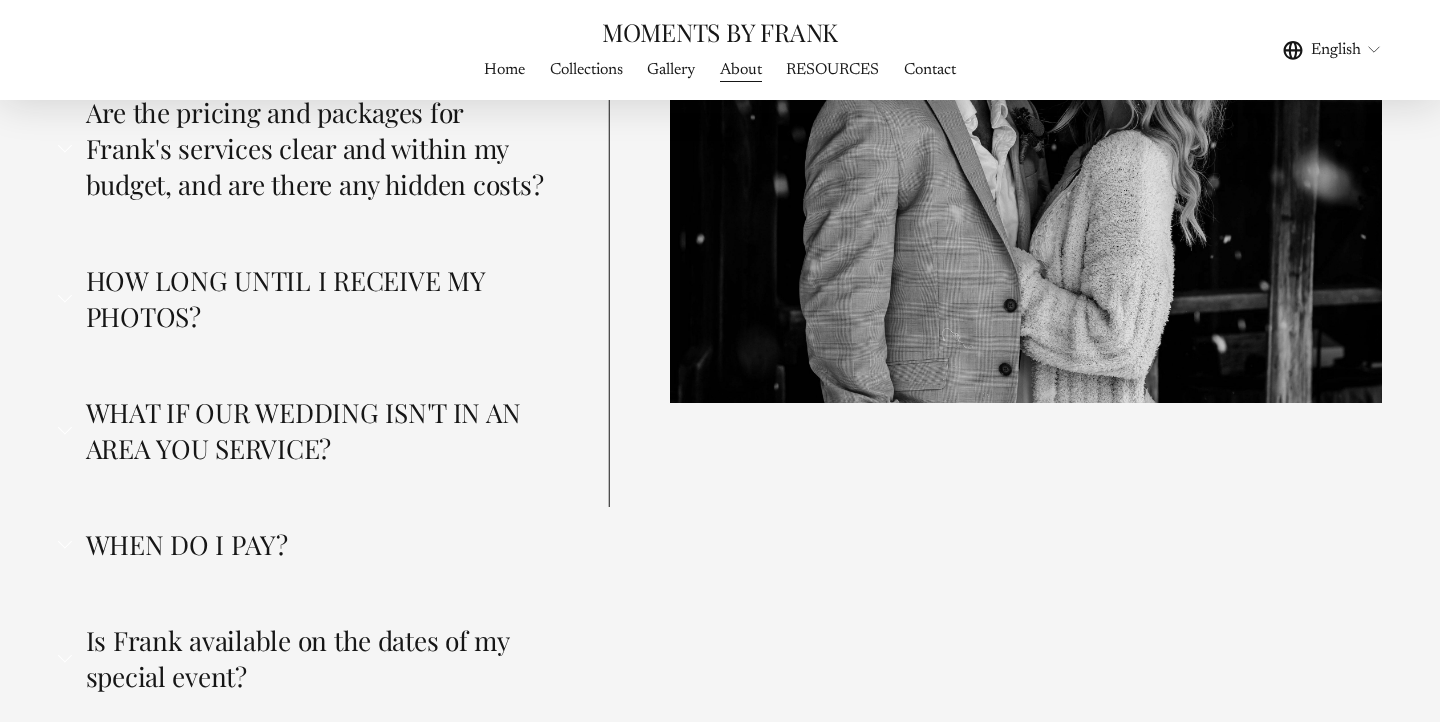click on "WHAT IF OUR WEDDING ISN'T IN AN AREA YOU SERVICE?" at bounding box center (310, 430) 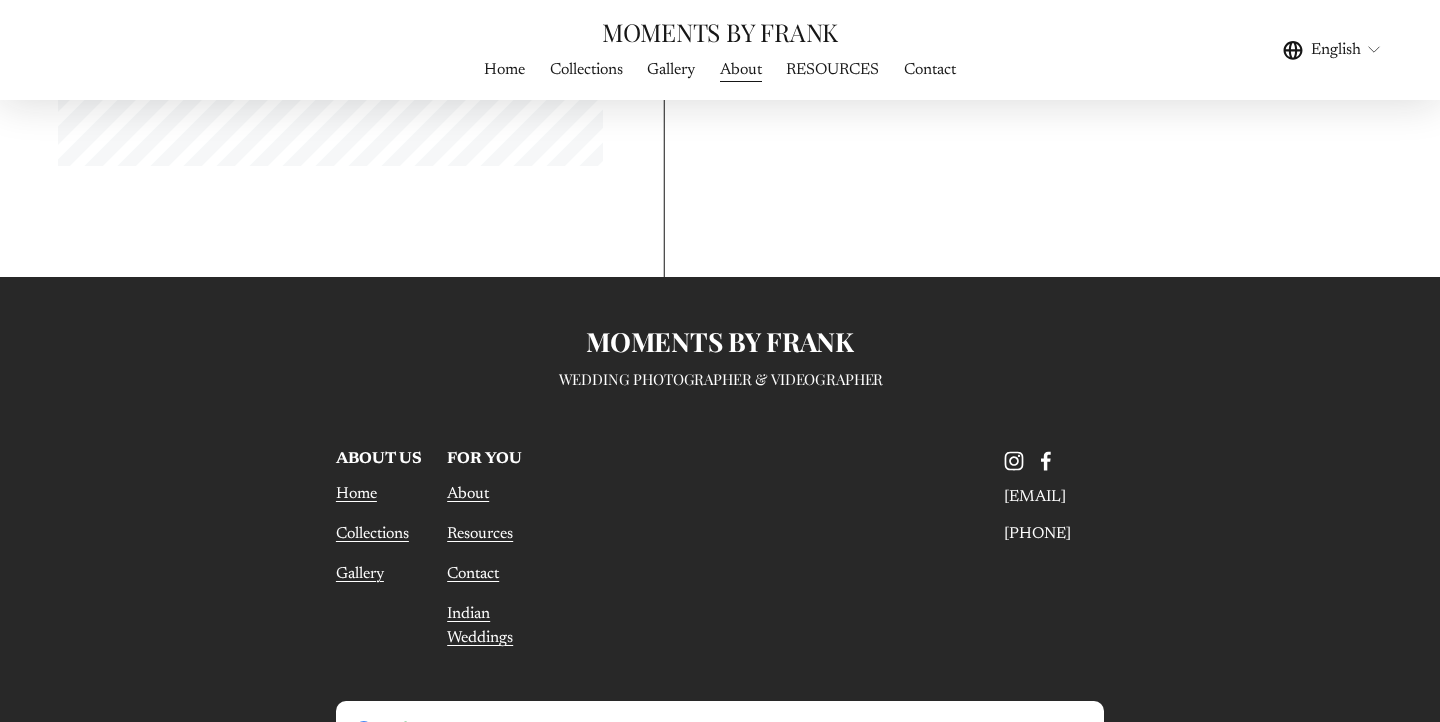 scroll, scrollTop: 7944, scrollLeft: 0, axis: vertical 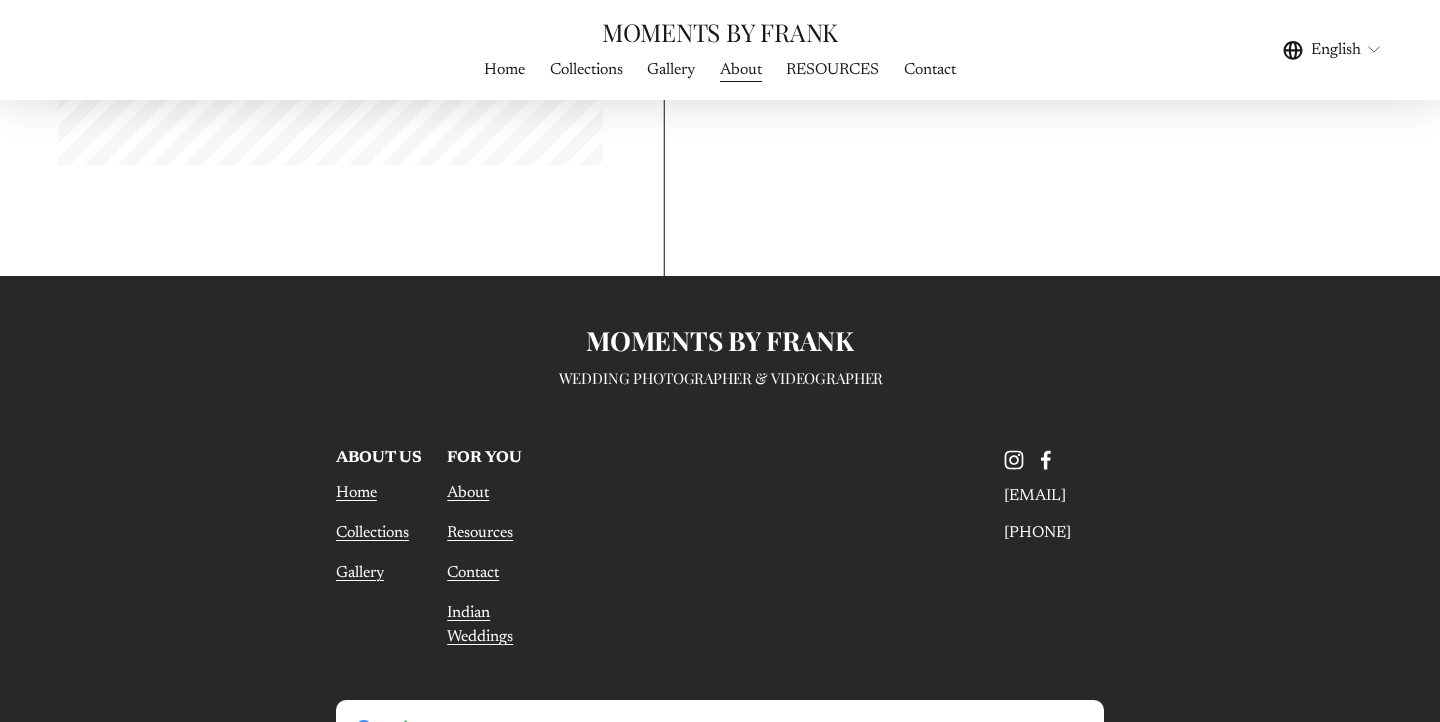 click on "RESOURCES" at bounding box center [832, 69] 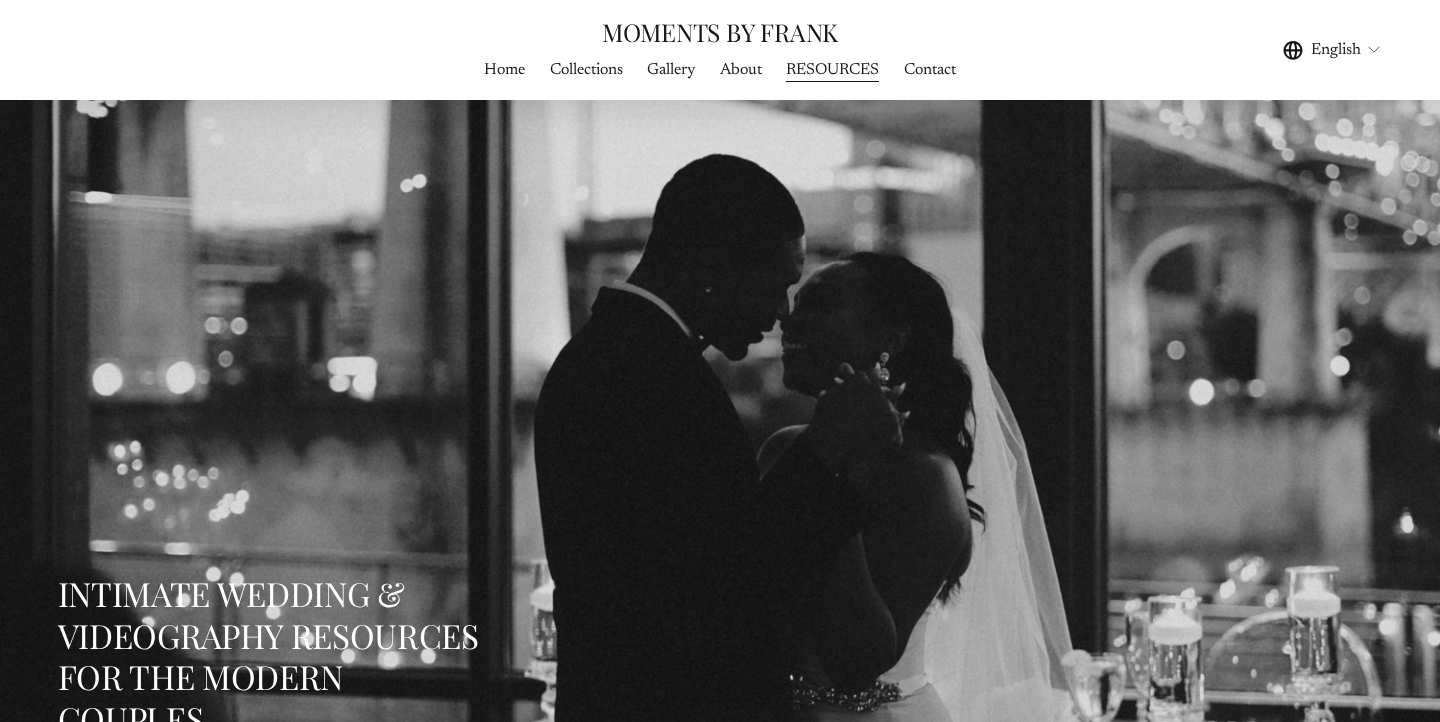 scroll, scrollTop: 0, scrollLeft: 0, axis: both 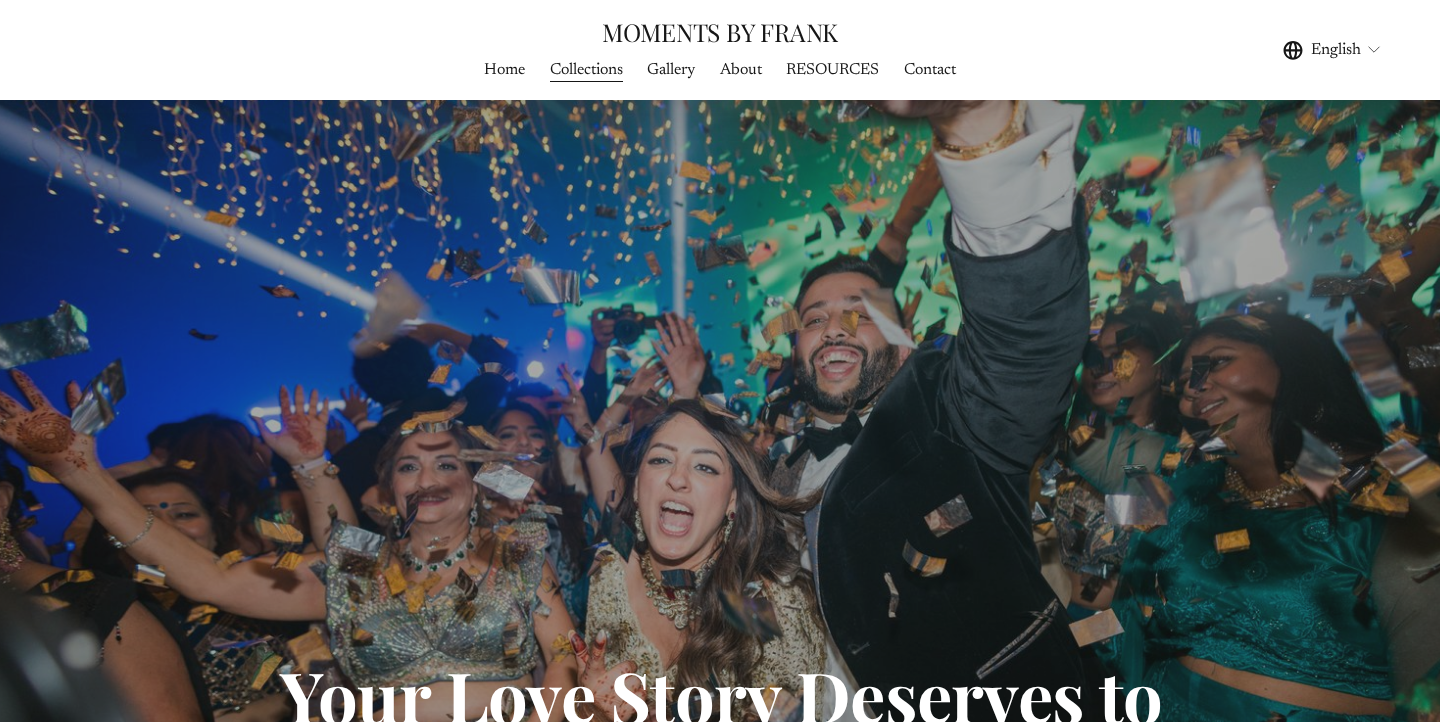 click on "Home" at bounding box center (504, 69) 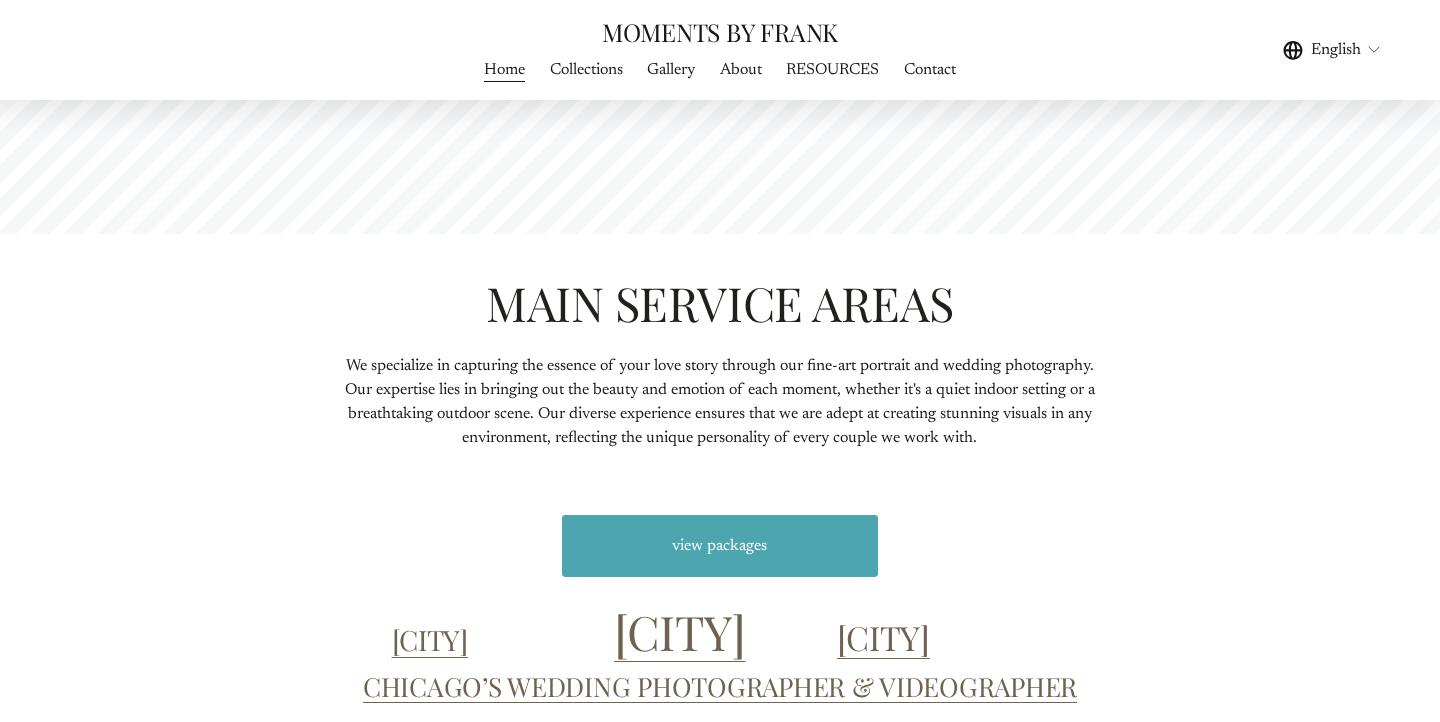 scroll, scrollTop: 8316, scrollLeft: 0, axis: vertical 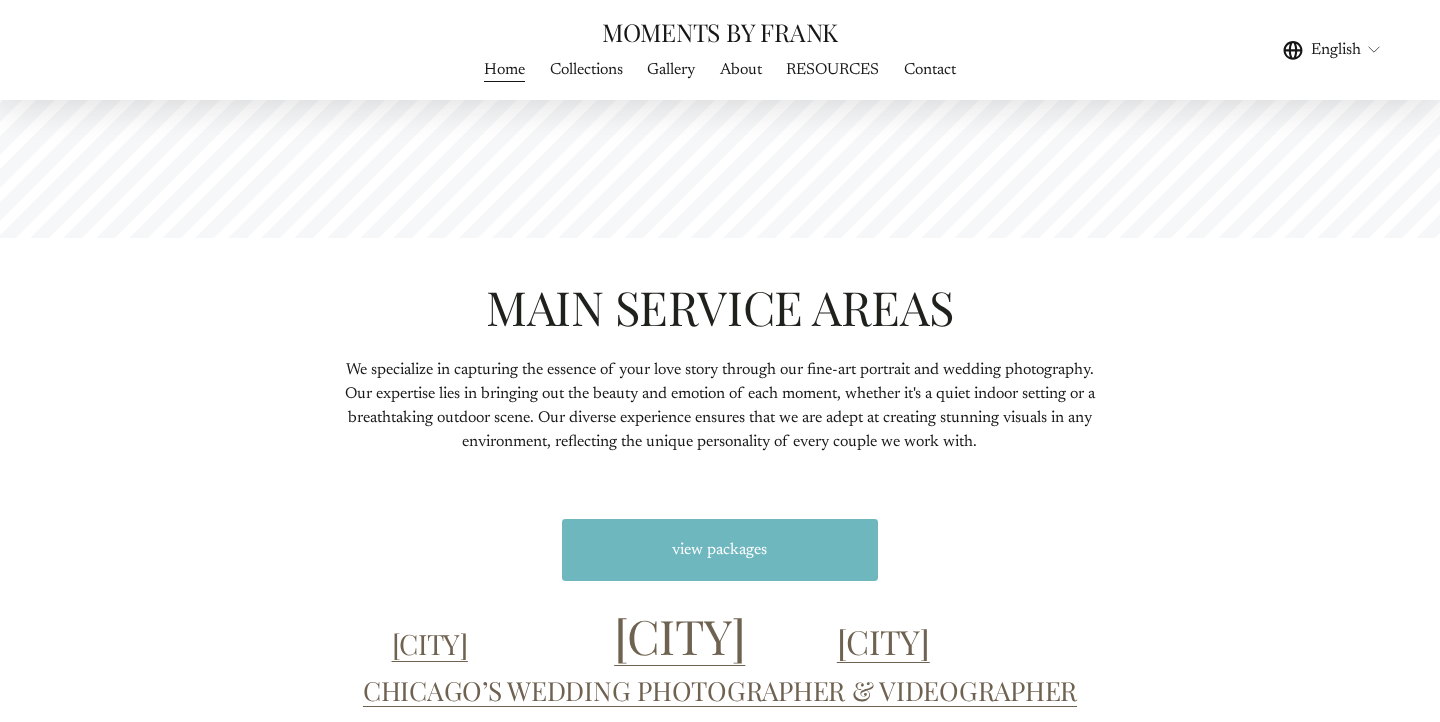 click on "view packages" at bounding box center (720, 550) 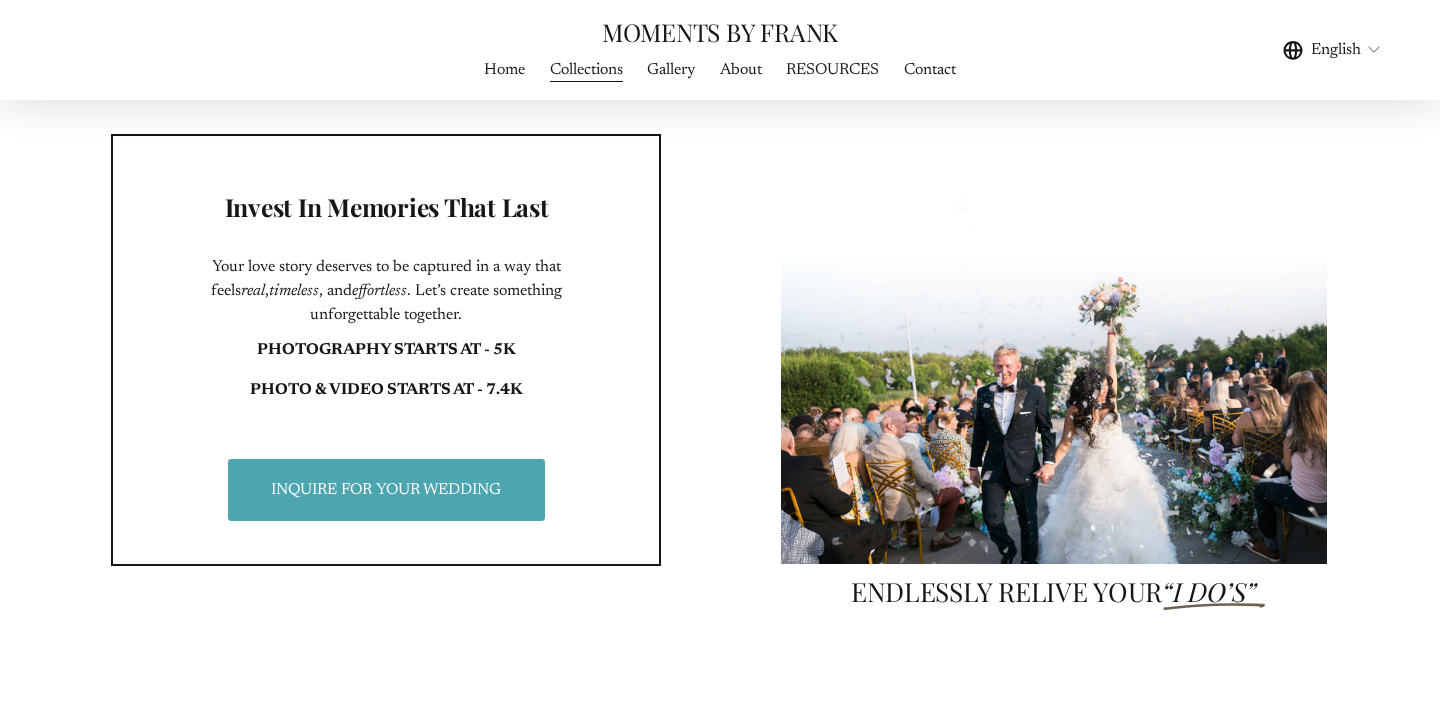 scroll, scrollTop: 5204, scrollLeft: 0, axis: vertical 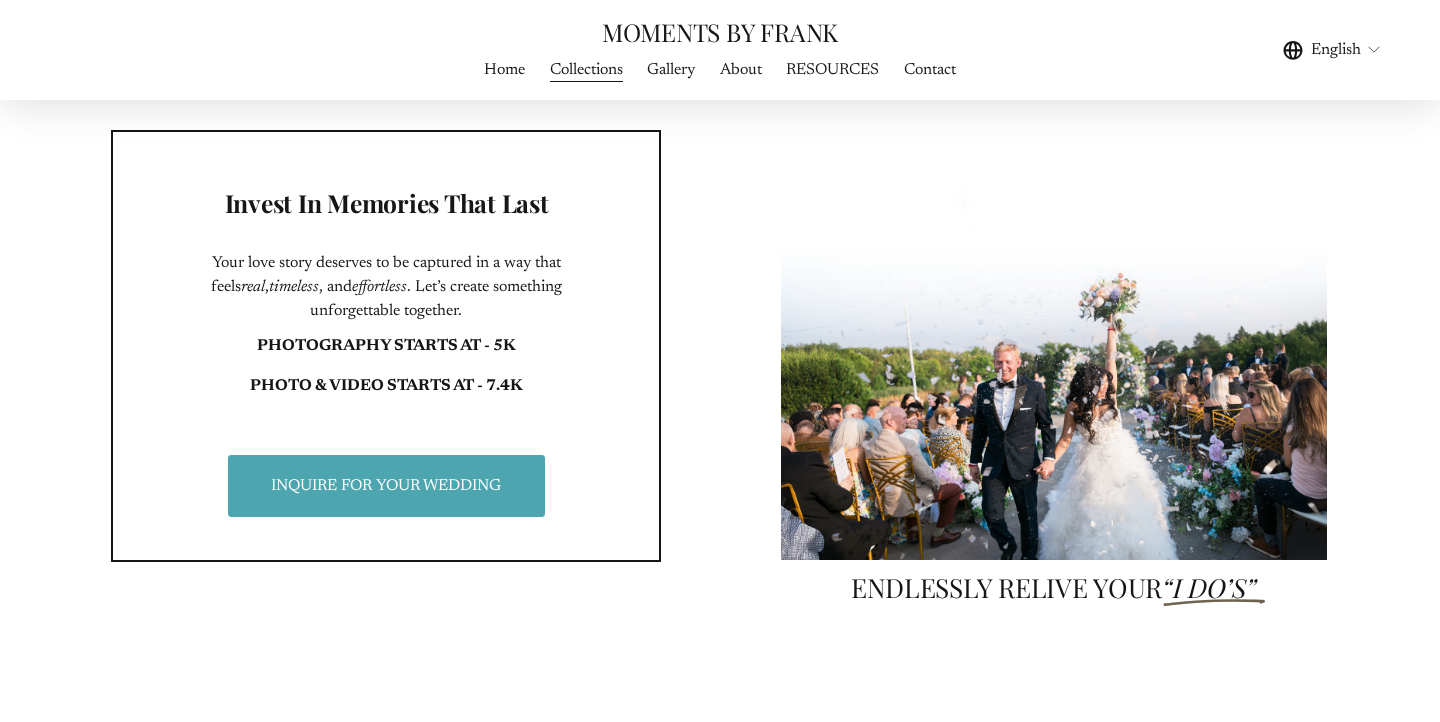 click on "Home" at bounding box center (504, 69) 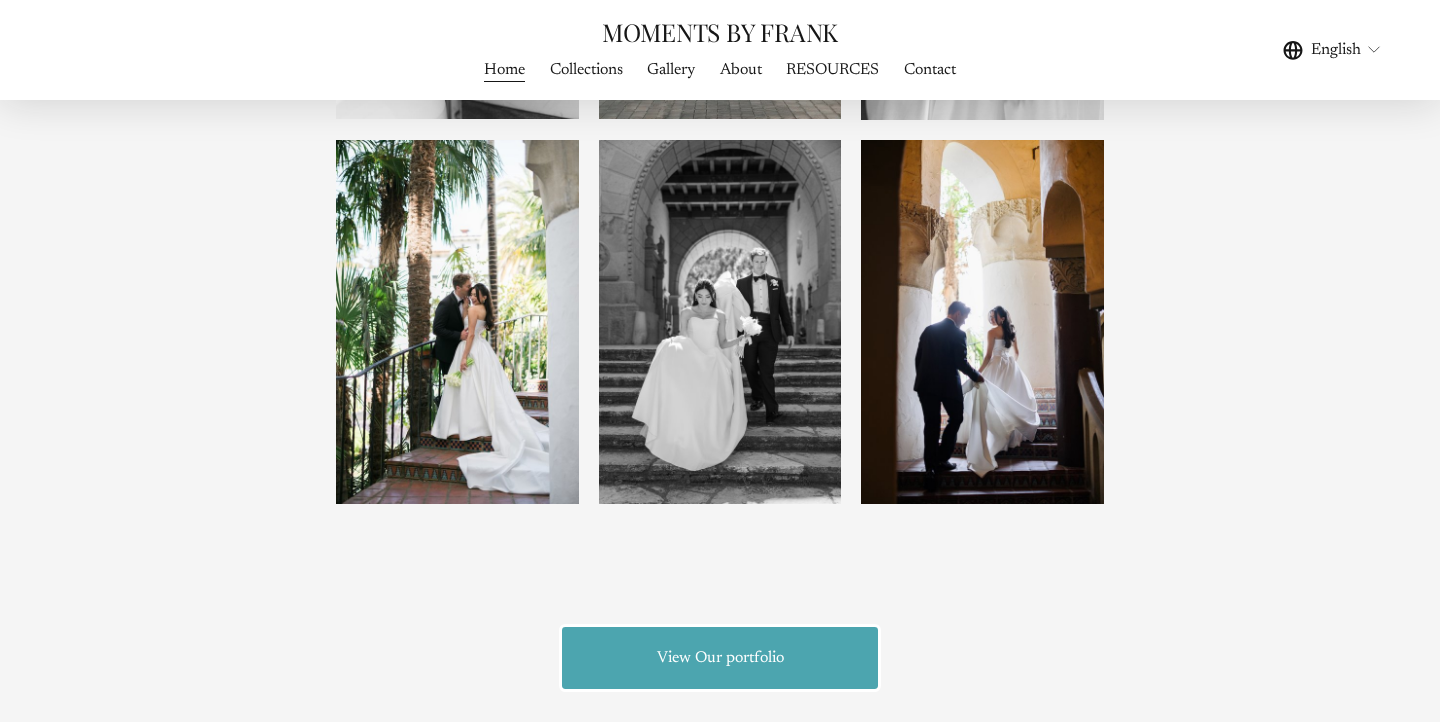 scroll, scrollTop: 2228, scrollLeft: 0, axis: vertical 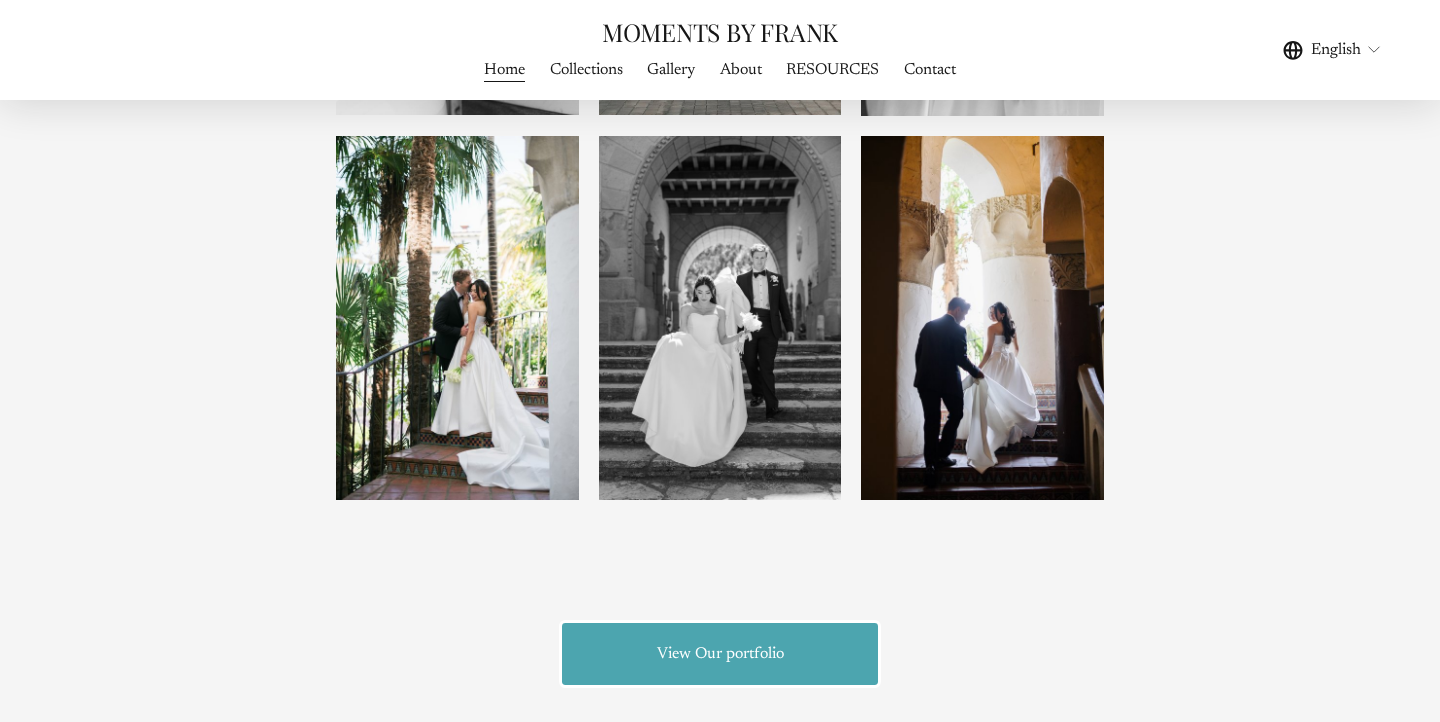 click on "Collections" at bounding box center (586, 69) 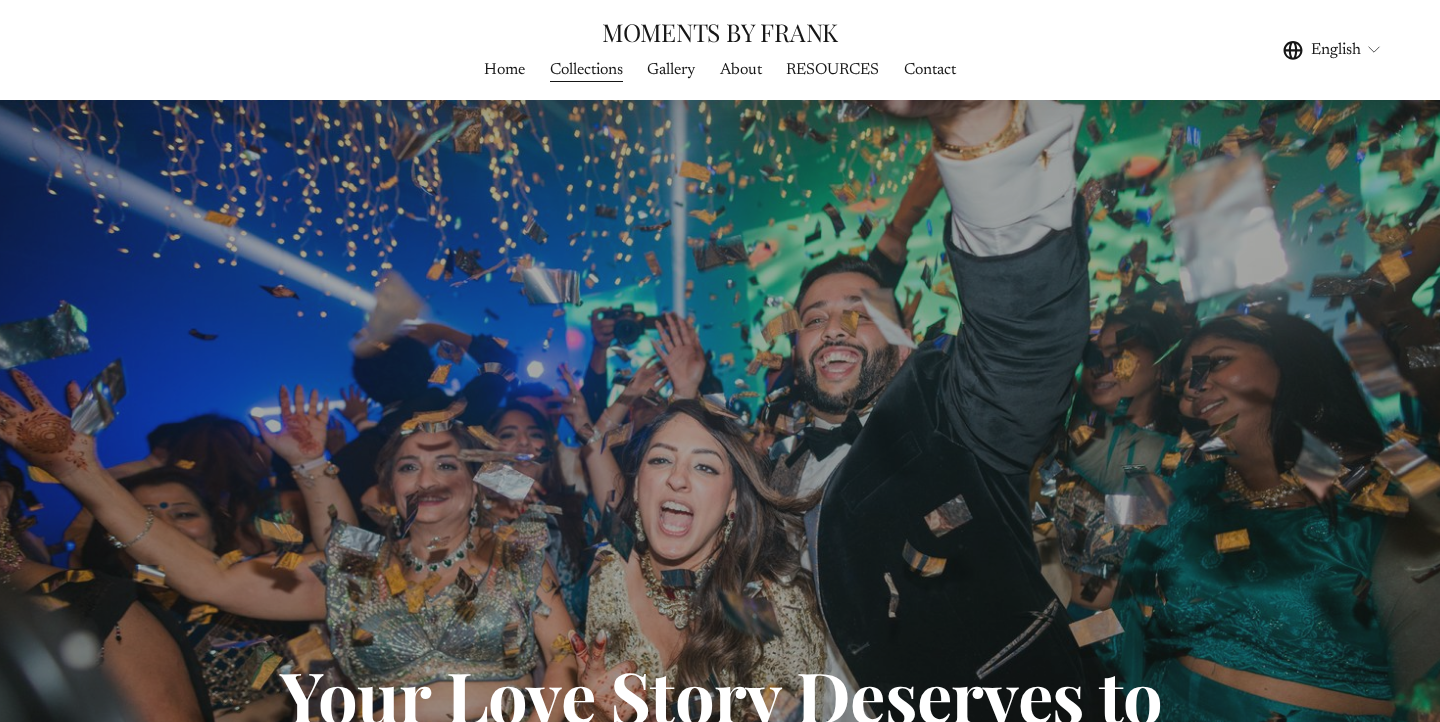 scroll, scrollTop: 0, scrollLeft: 0, axis: both 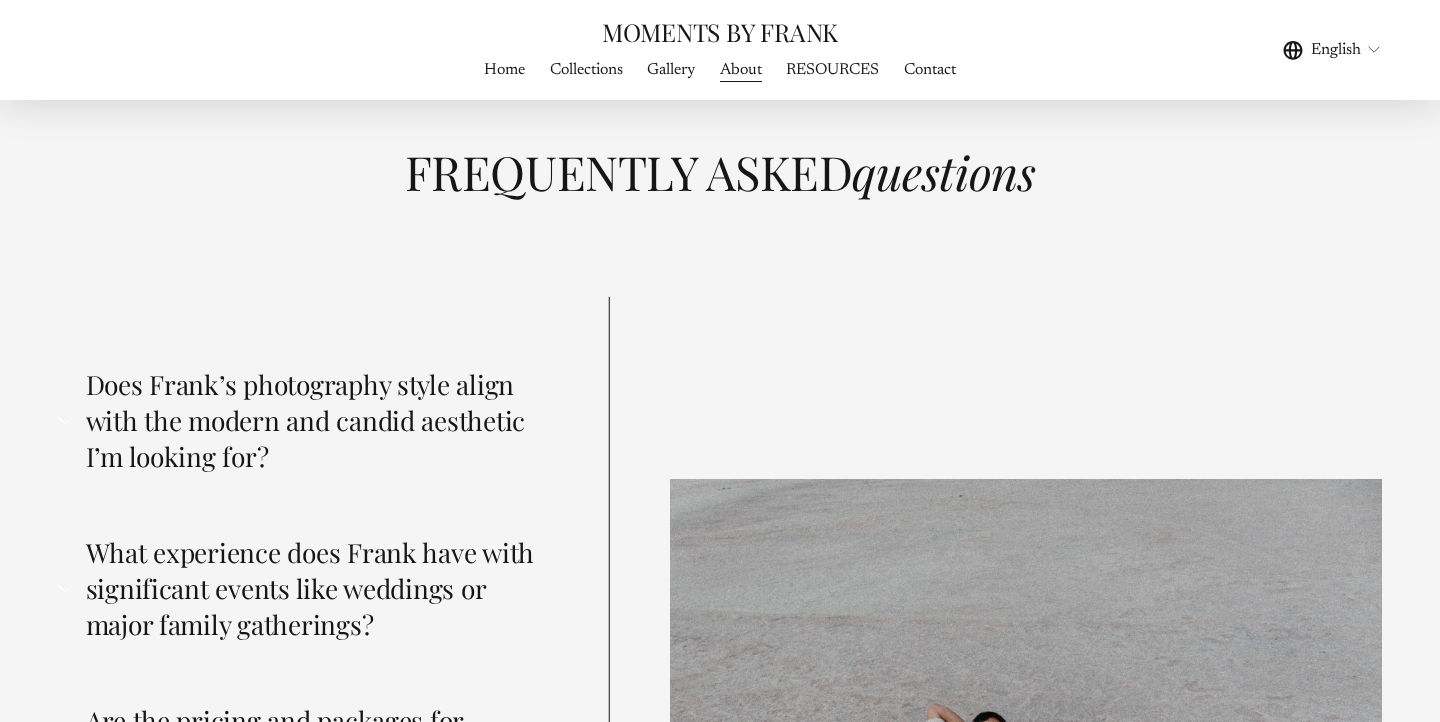 click on "RESOURCES" at bounding box center [832, 69] 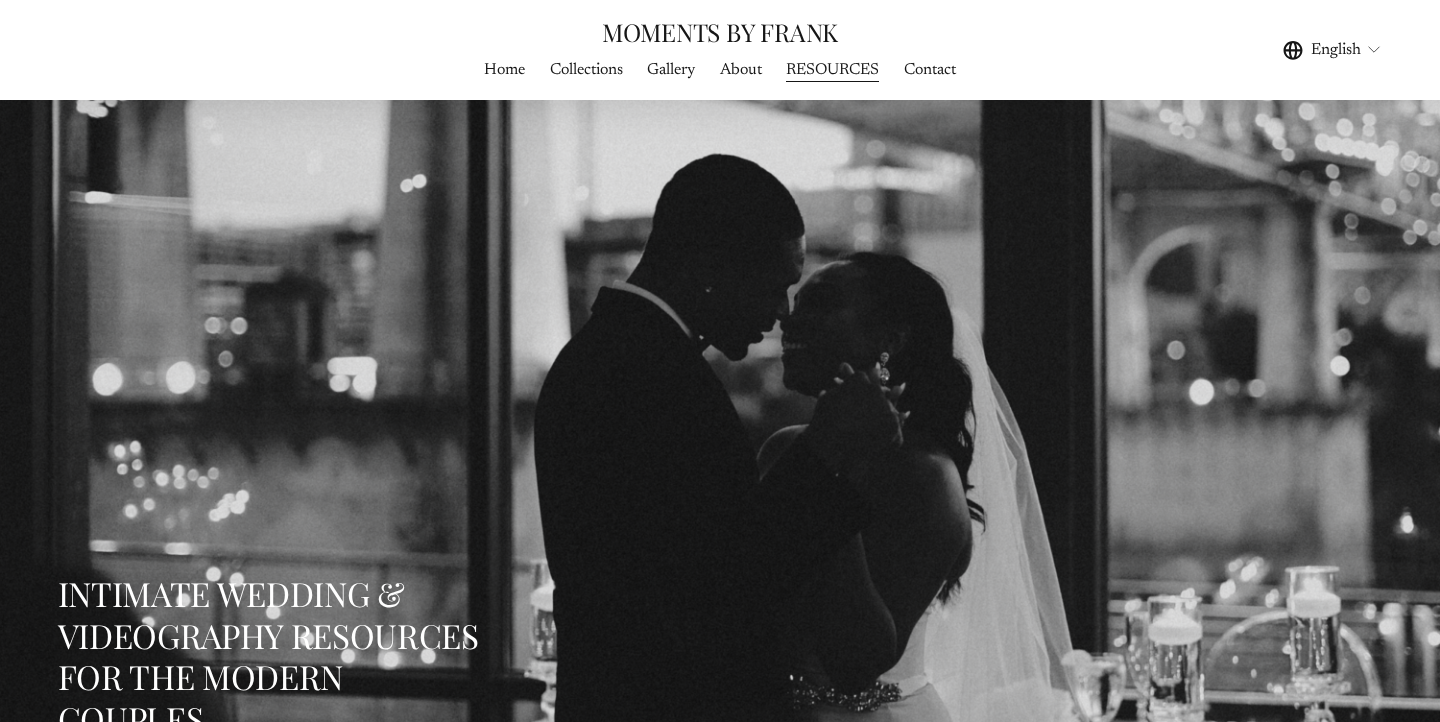 scroll, scrollTop: 0, scrollLeft: 0, axis: both 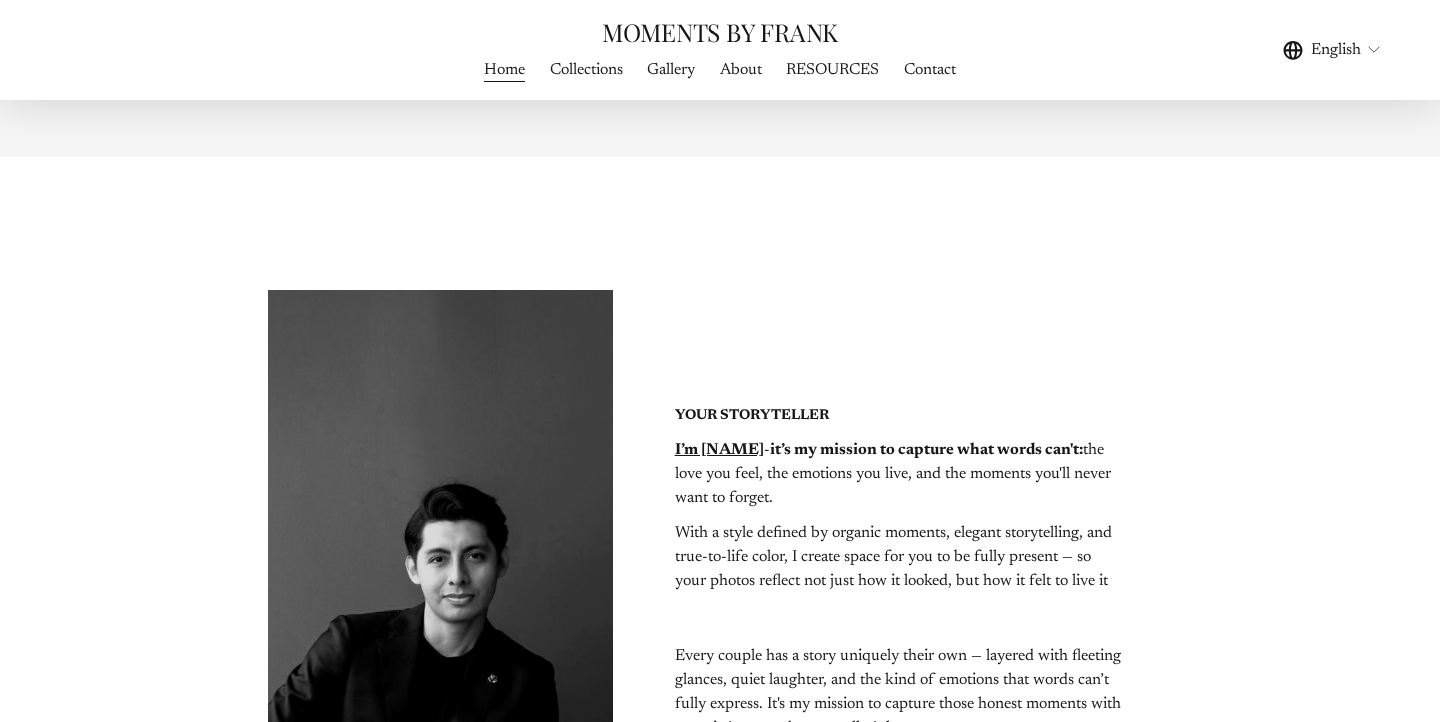 click on "Gallery" at bounding box center [671, 70] 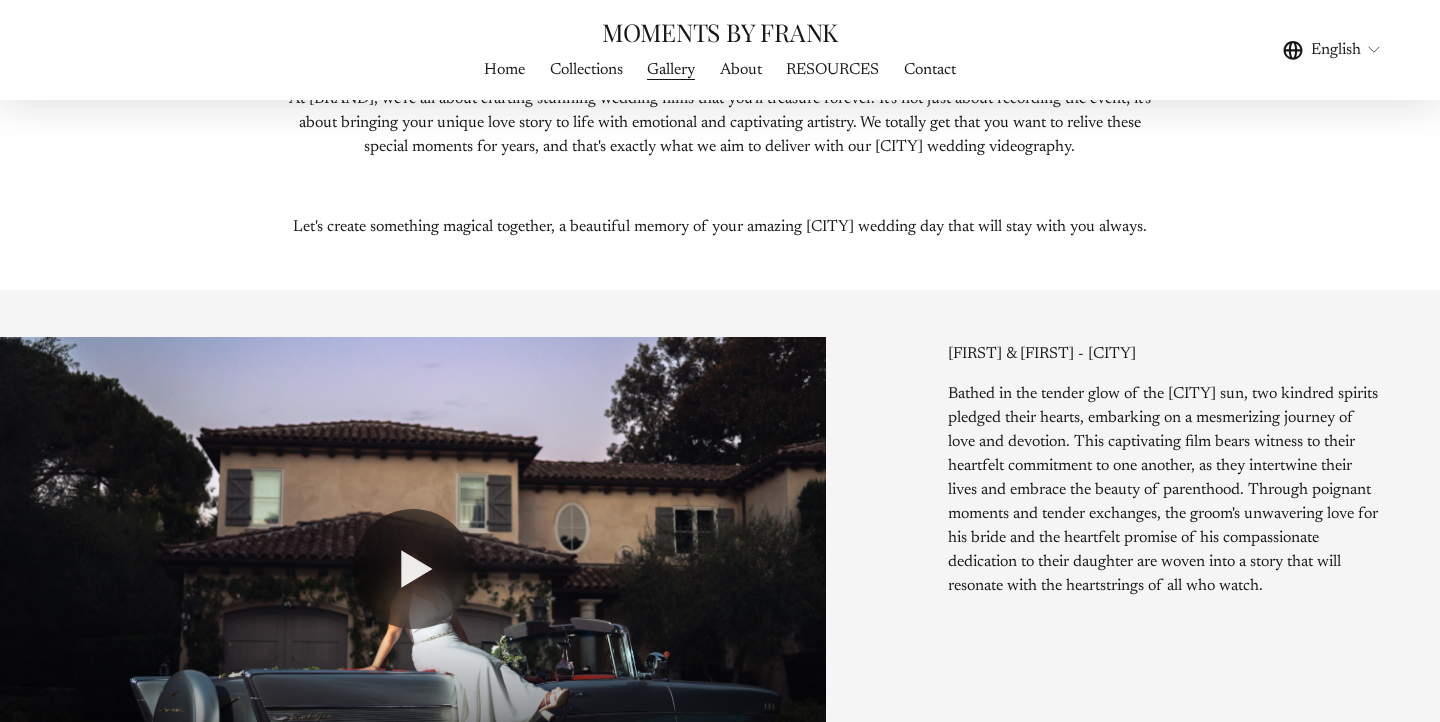 scroll, scrollTop: 0, scrollLeft: 0, axis: both 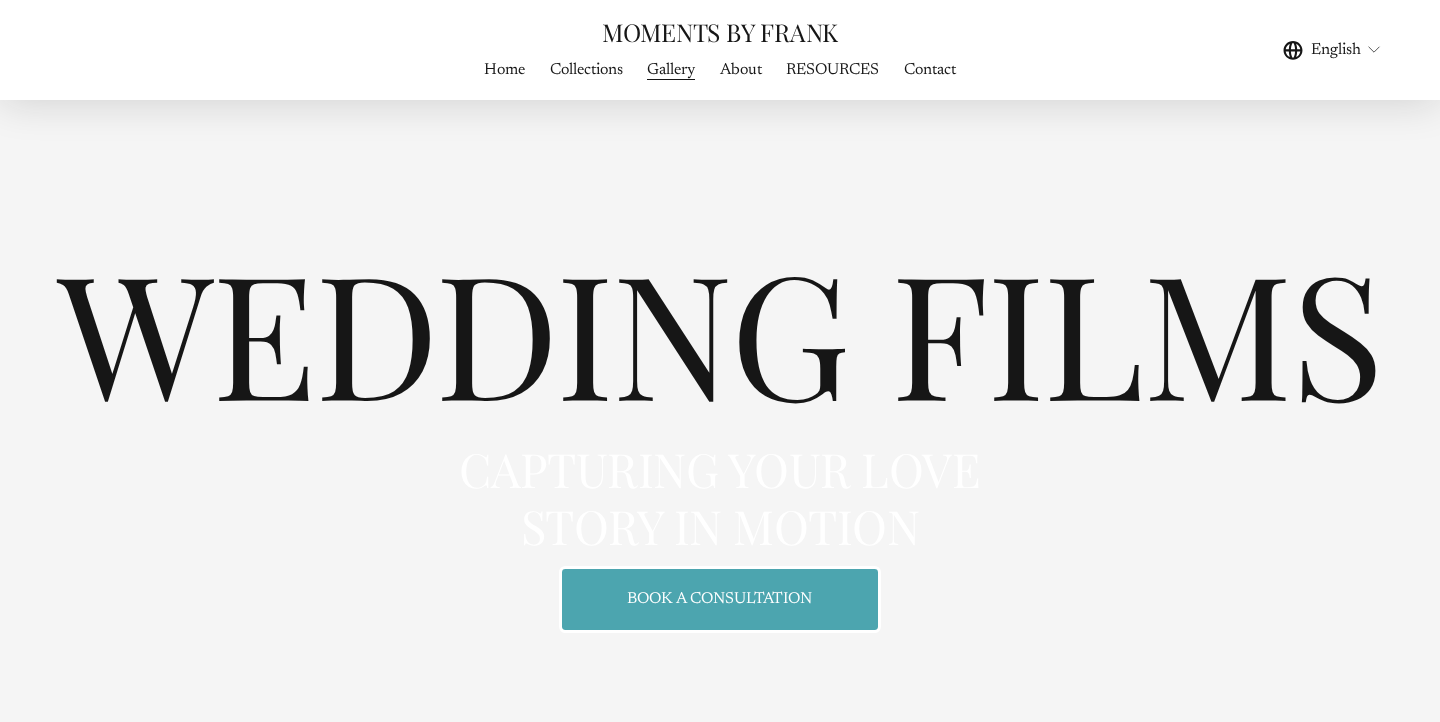 click on "About" at bounding box center [741, 69] 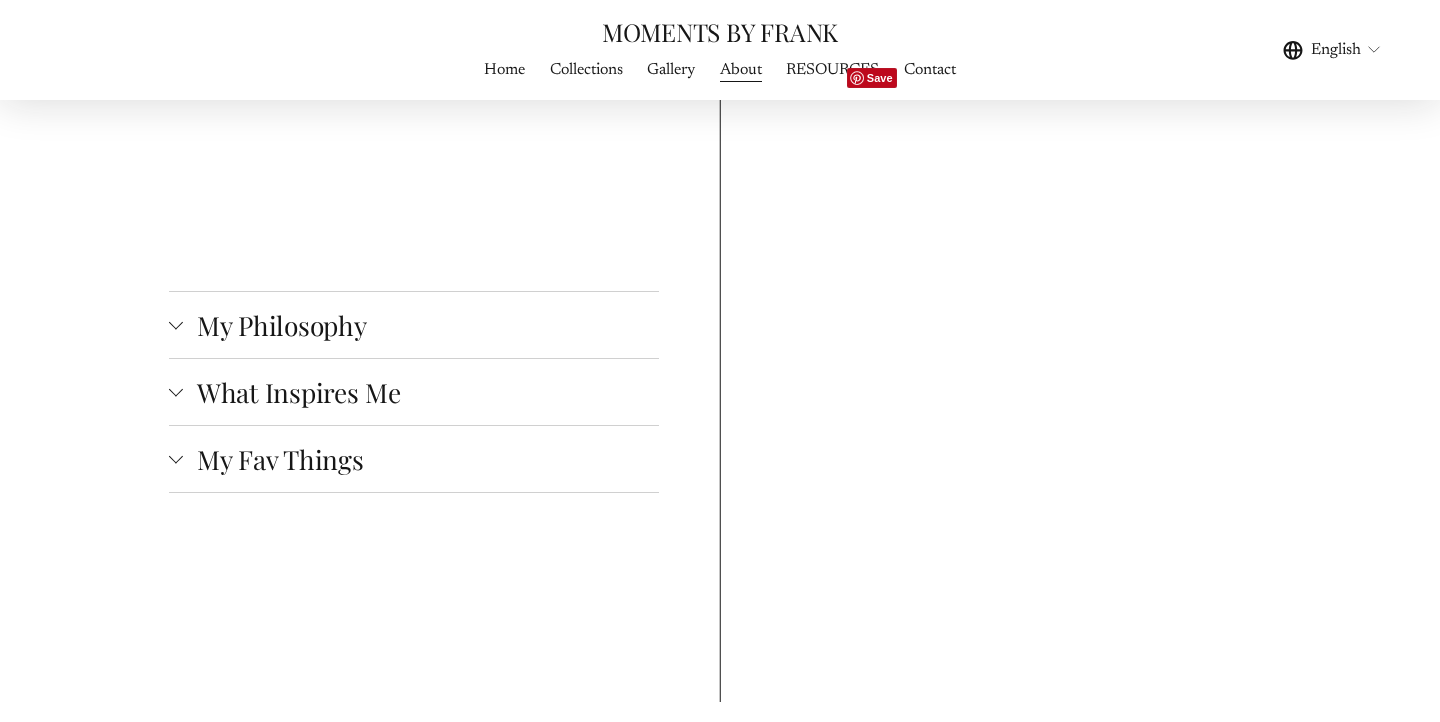 scroll, scrollTop: 3260, scrollLeft: 0, axis: vertical 